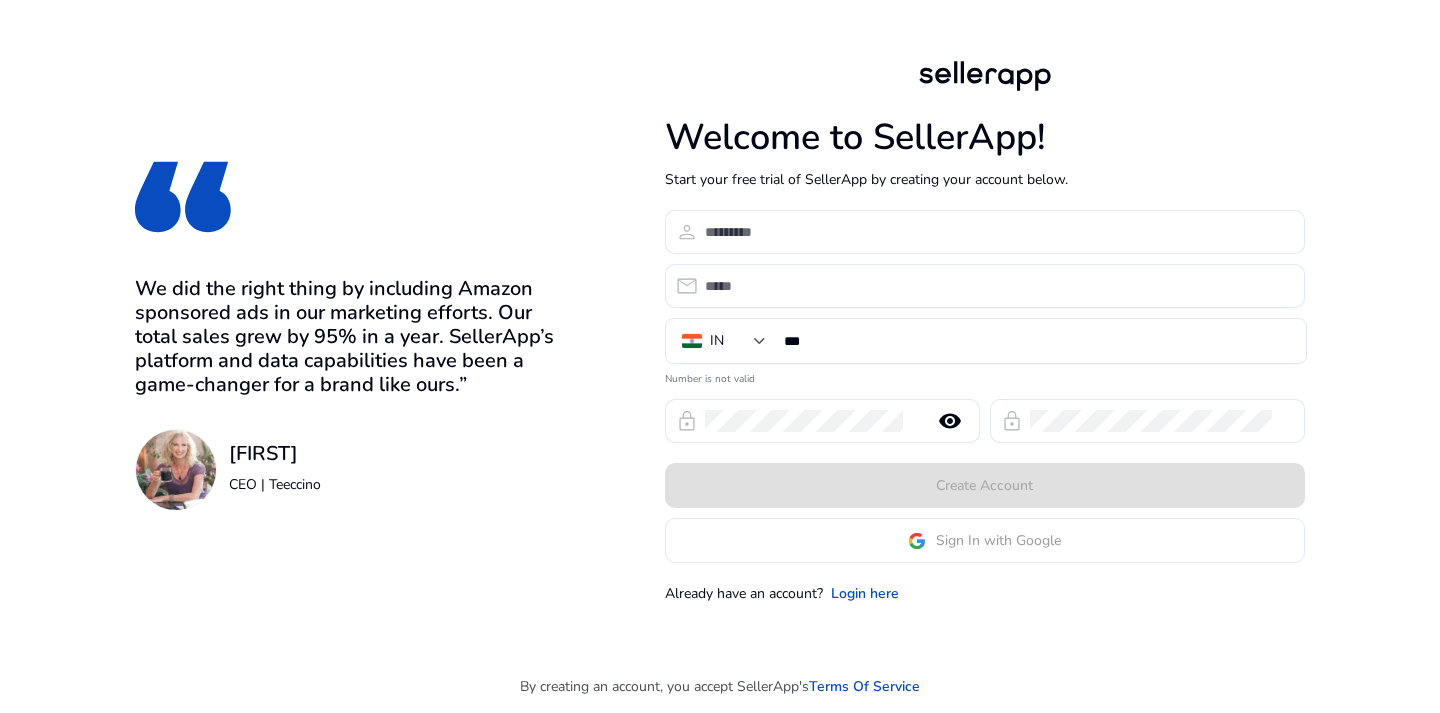 scroll, scrollTop: 0, scrollLeft: 0, axis: both 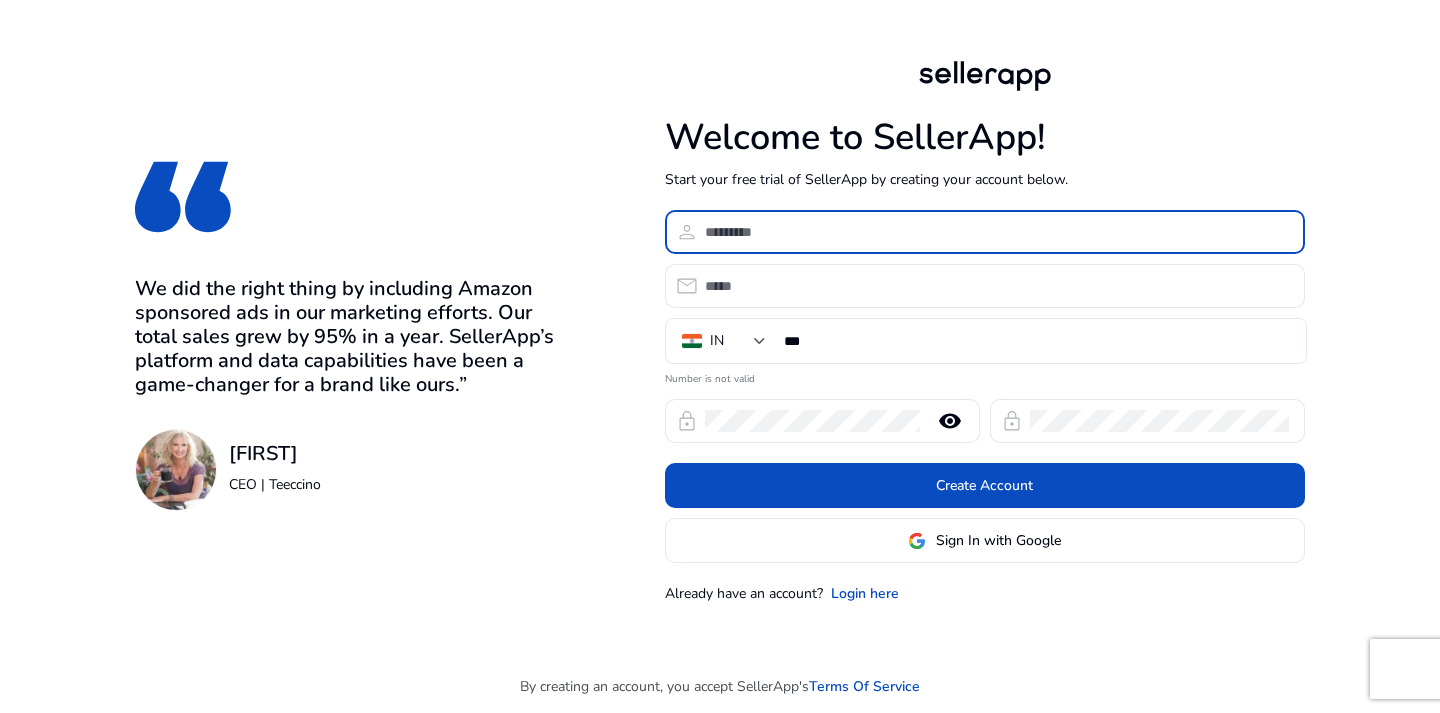 click at bounding box center (997, 232) 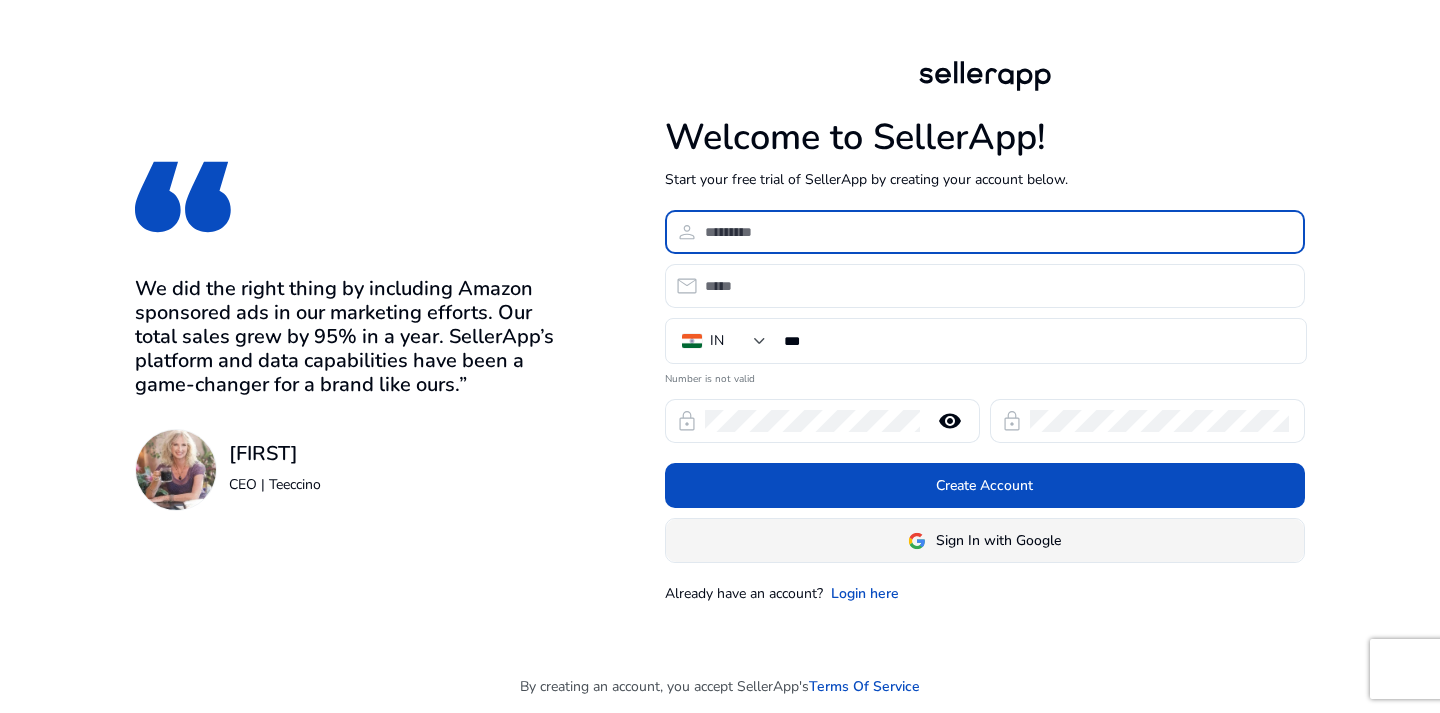 click on "Sign In with Google" 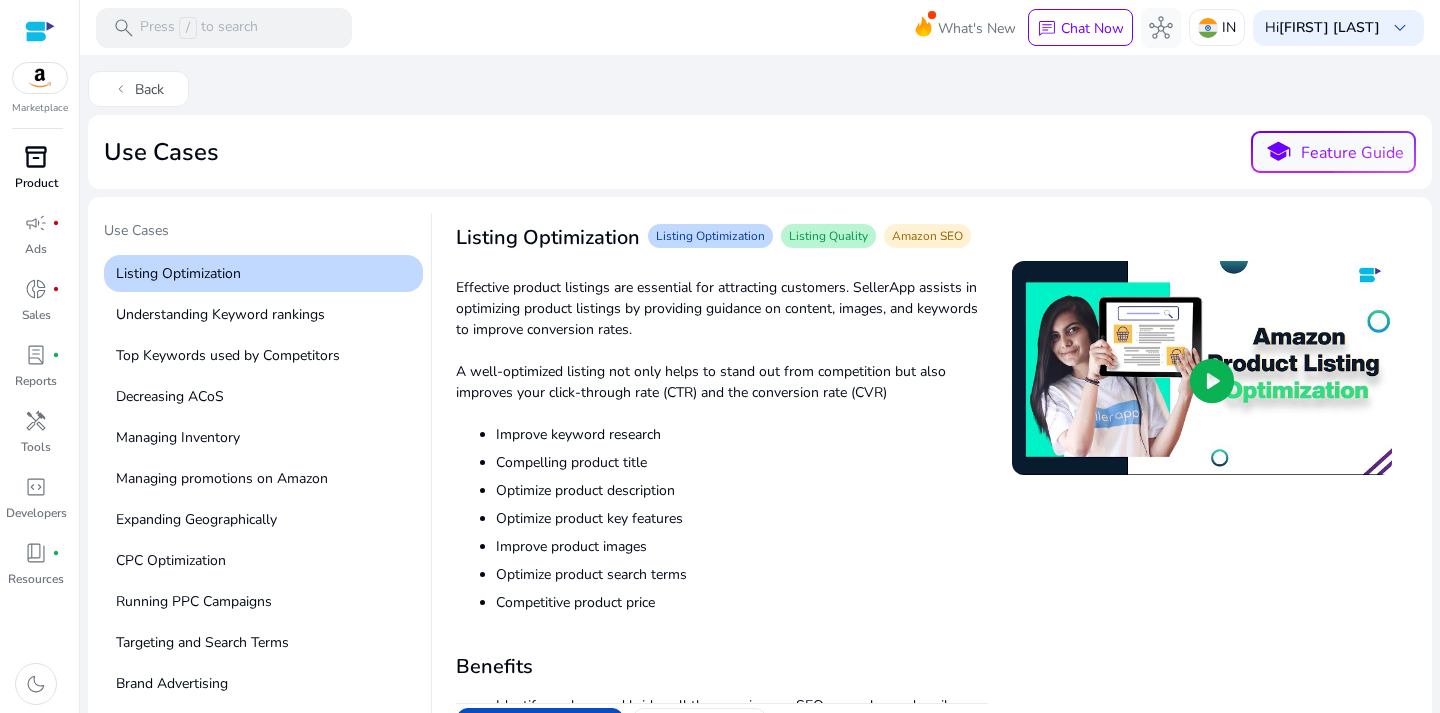 click on "inventory_2   Product" at bounding box center [36, 174] 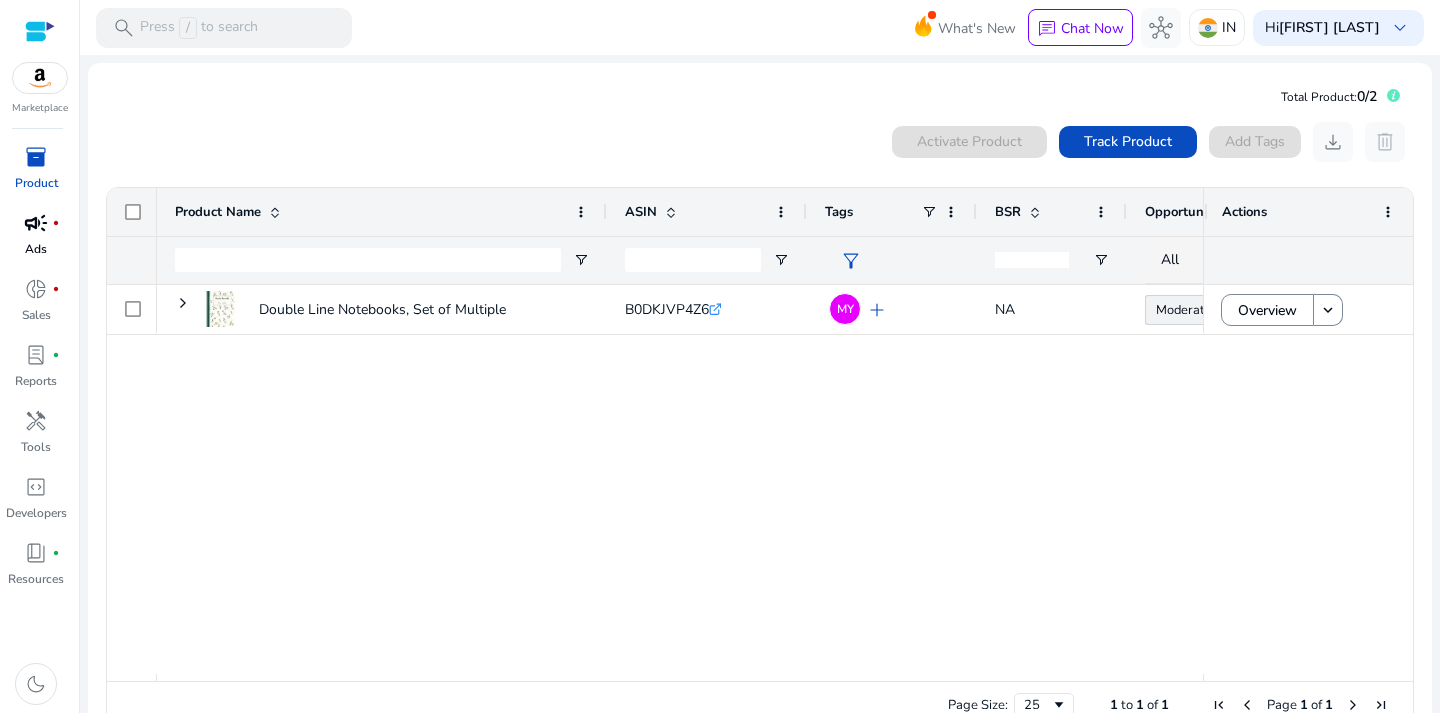 click on "Ads" at bounding box center (36, 249) 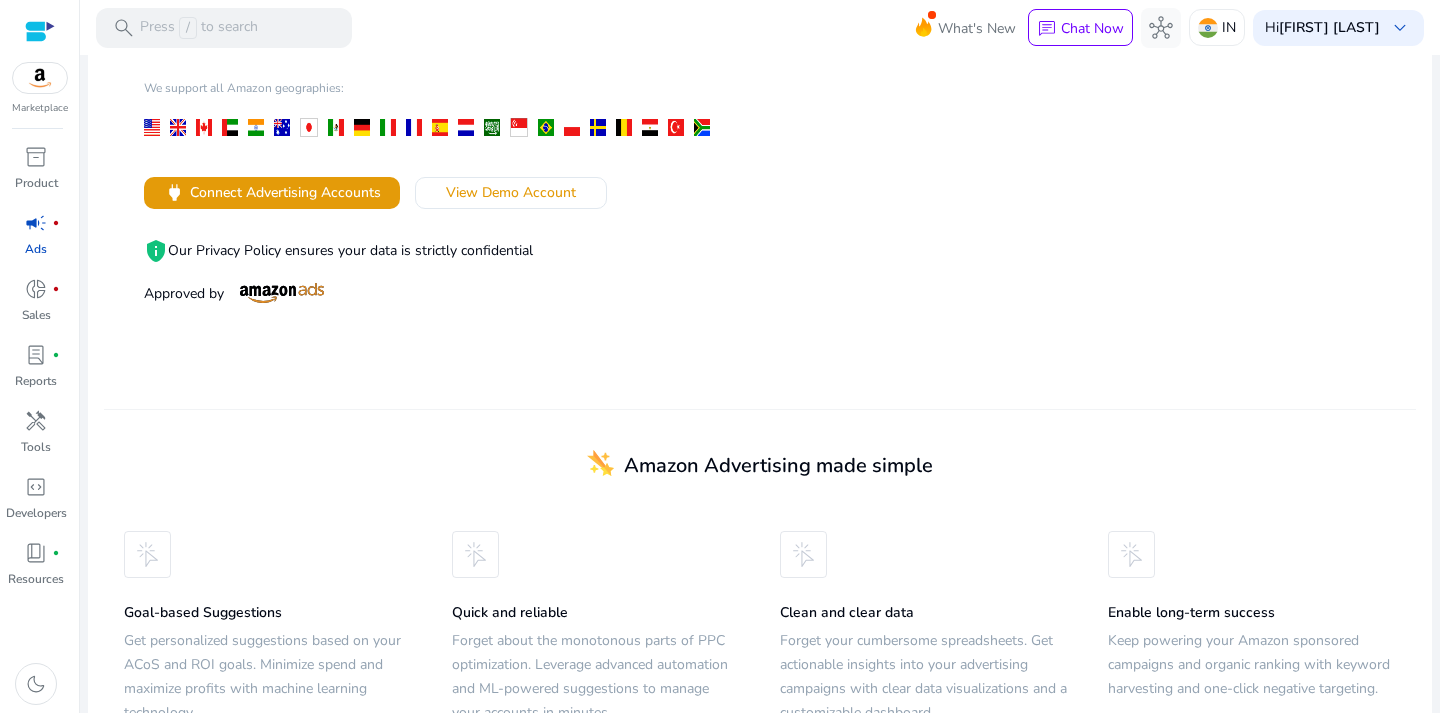 scroll, scrollTop: 399, scrollLeft: 0, axis: vertical 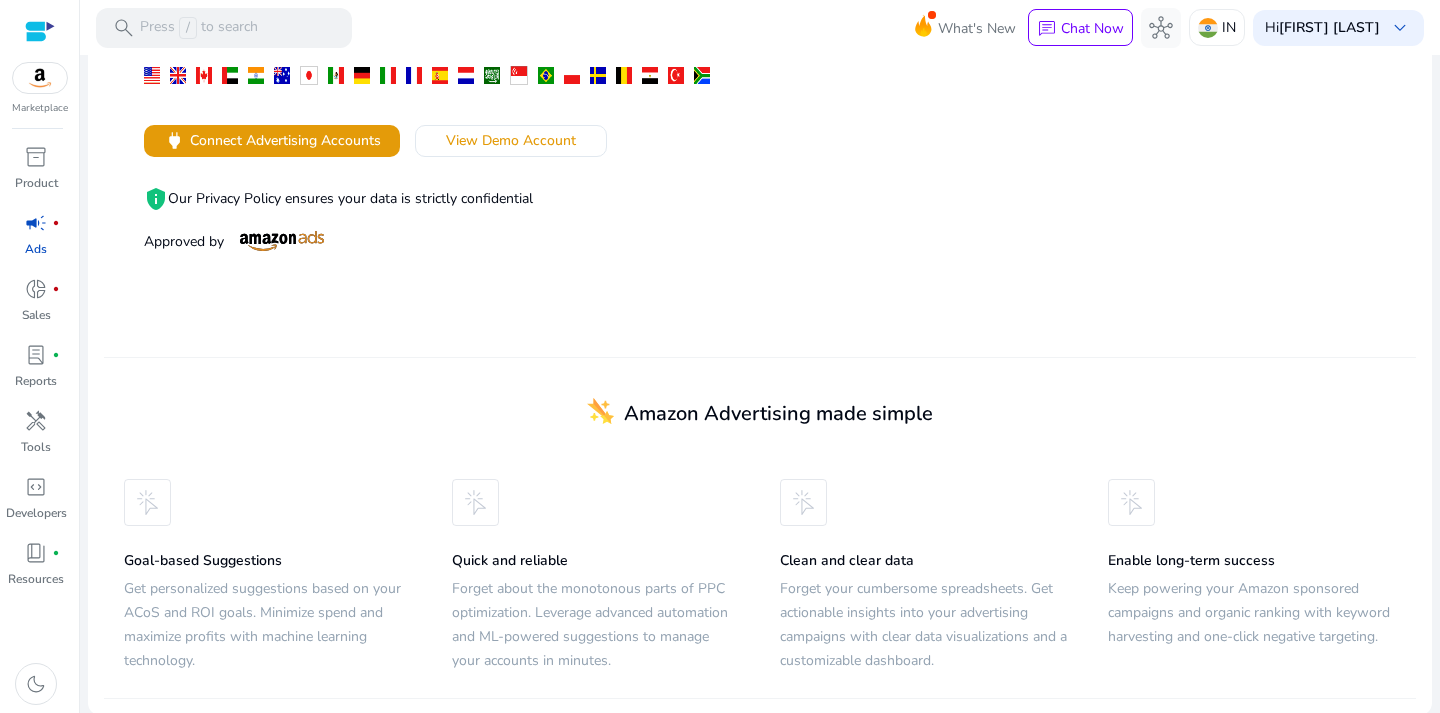 click on "Marketplace" at bounding box center [39, 58] 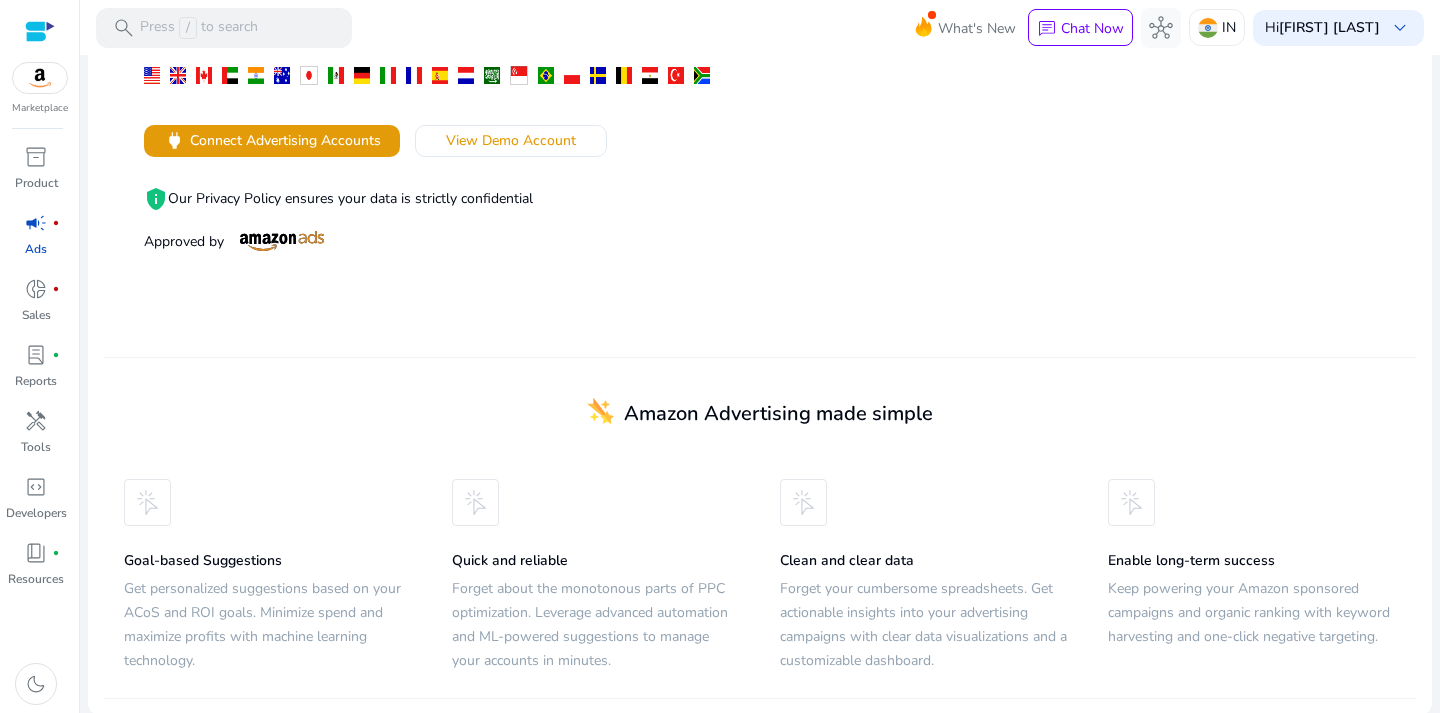 click at bounding box center [40, 31] 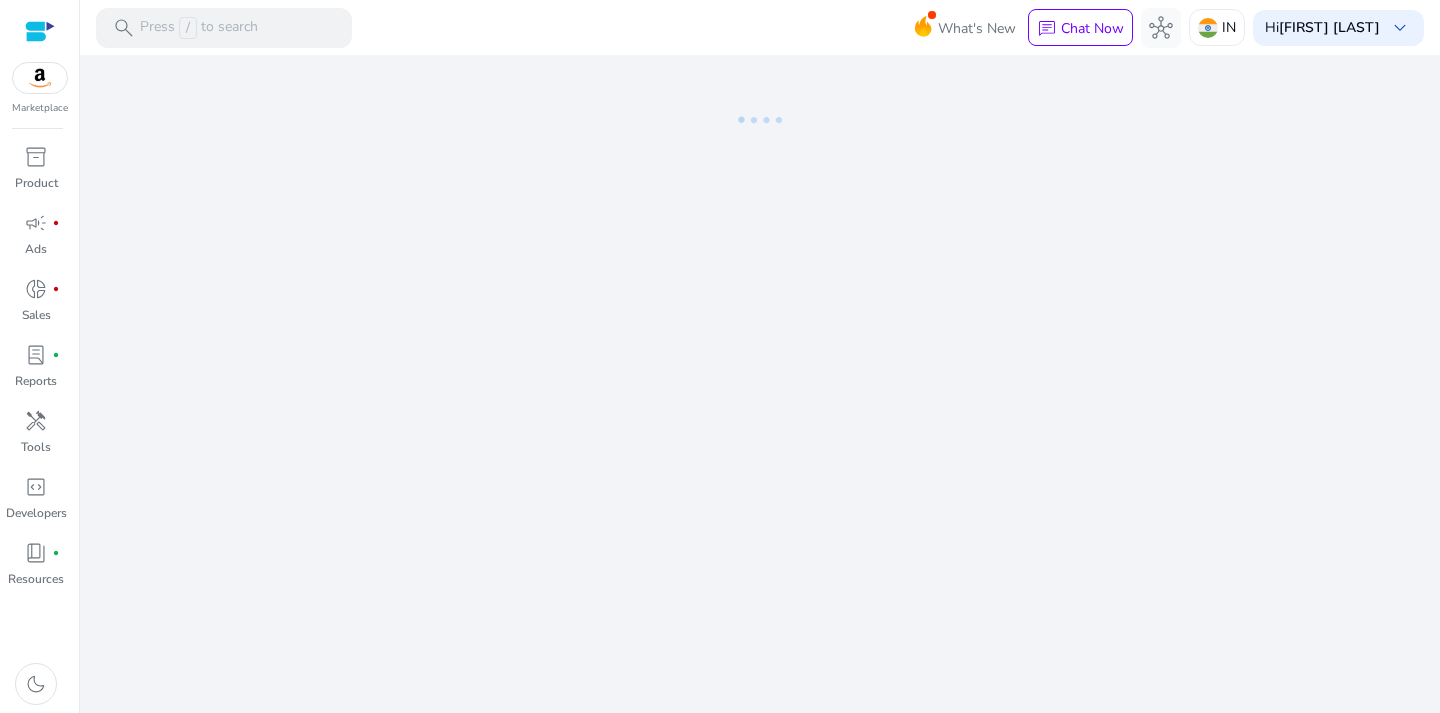 scroll, scrollTop: 0, scrollLeft: 0, axis: both 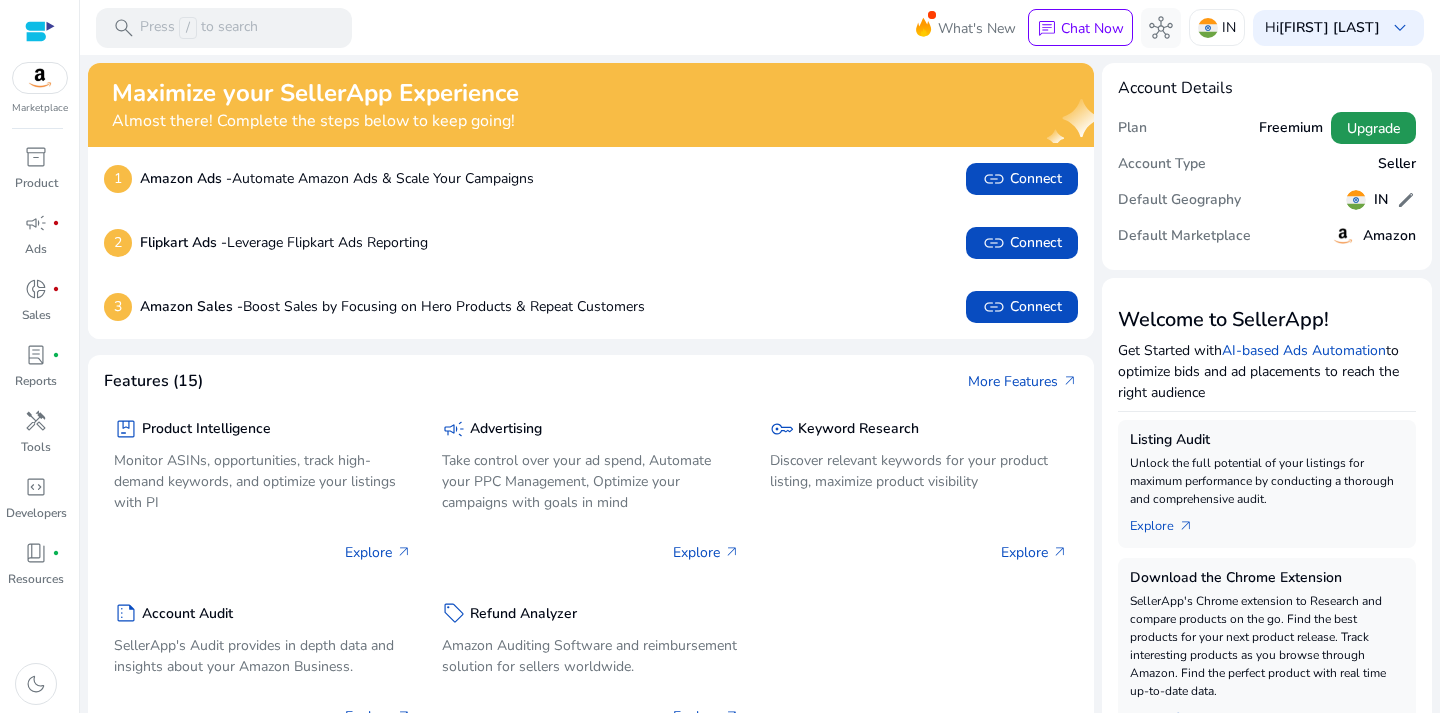 click on "Upgrade" 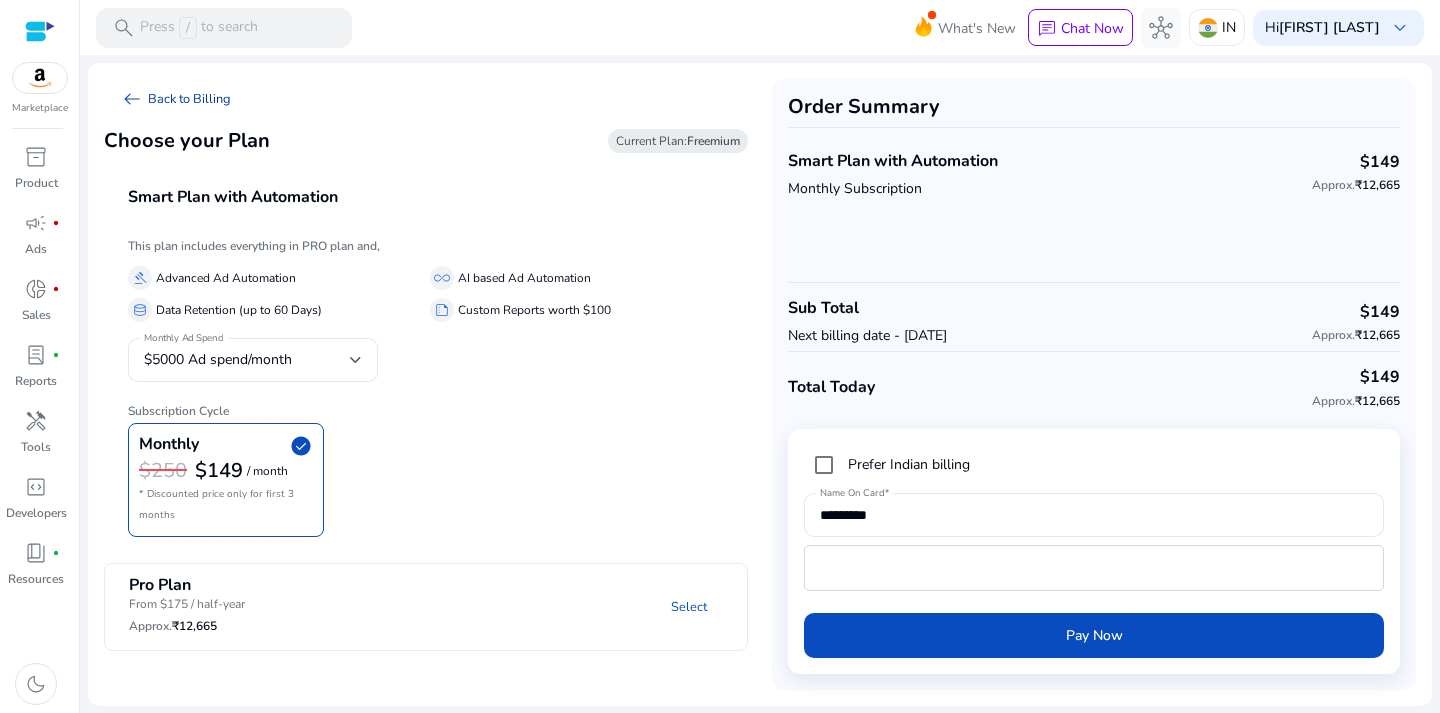 click on "arrow_left_alt" 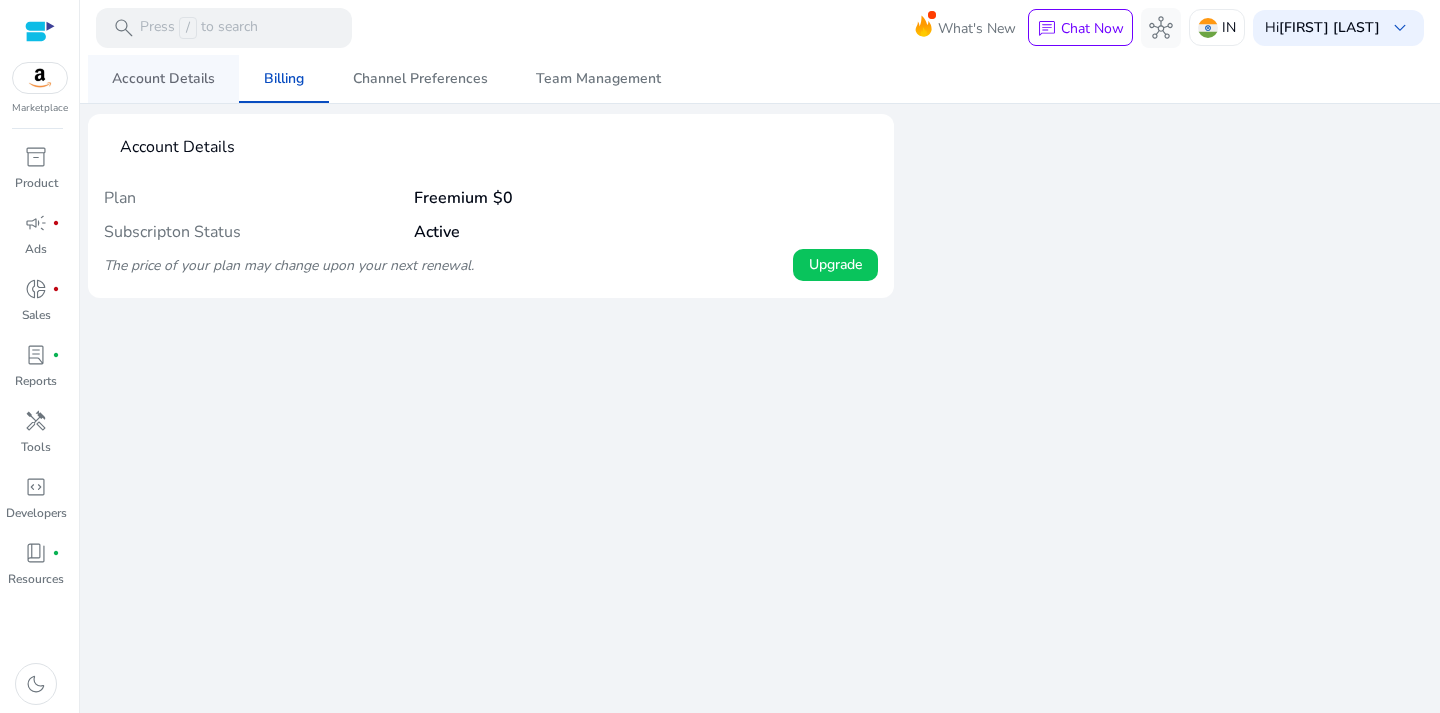 click on "Account Details" at bounding box center [163, 79] 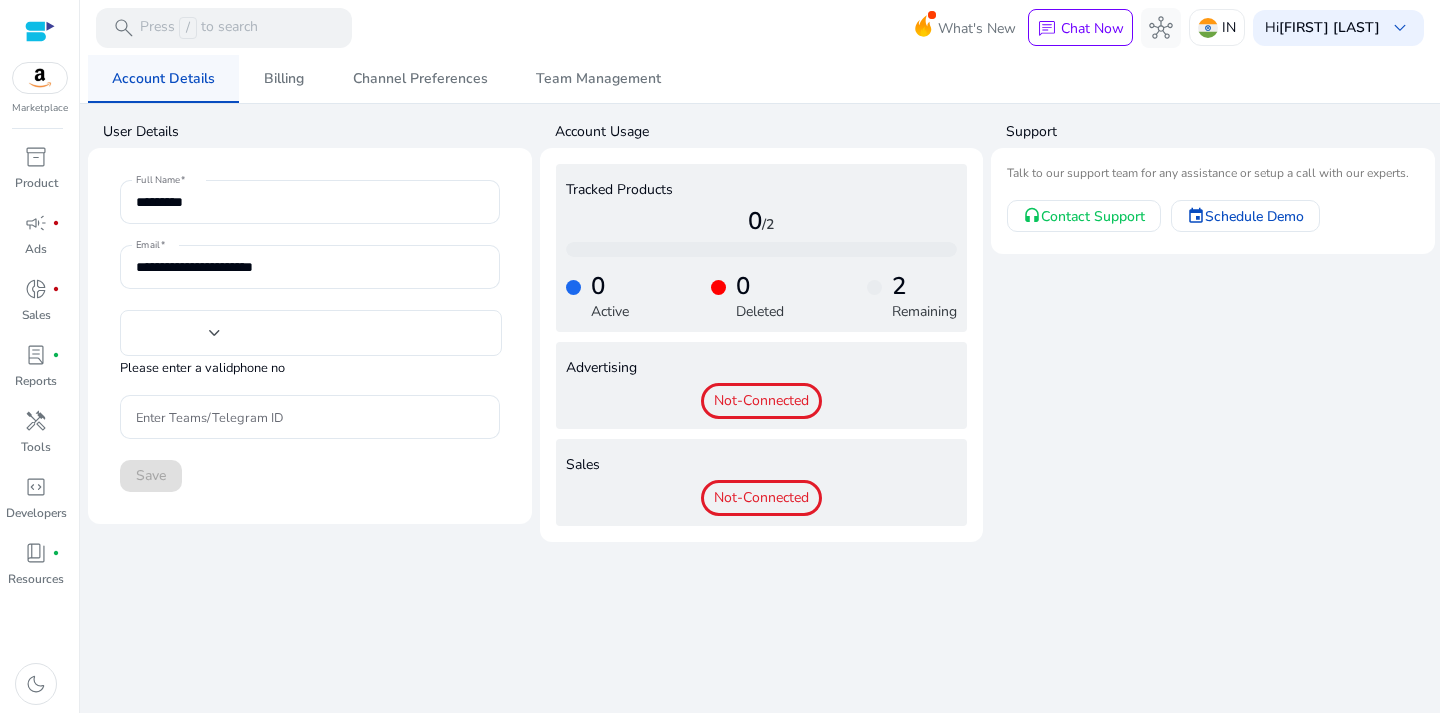 type on "***" 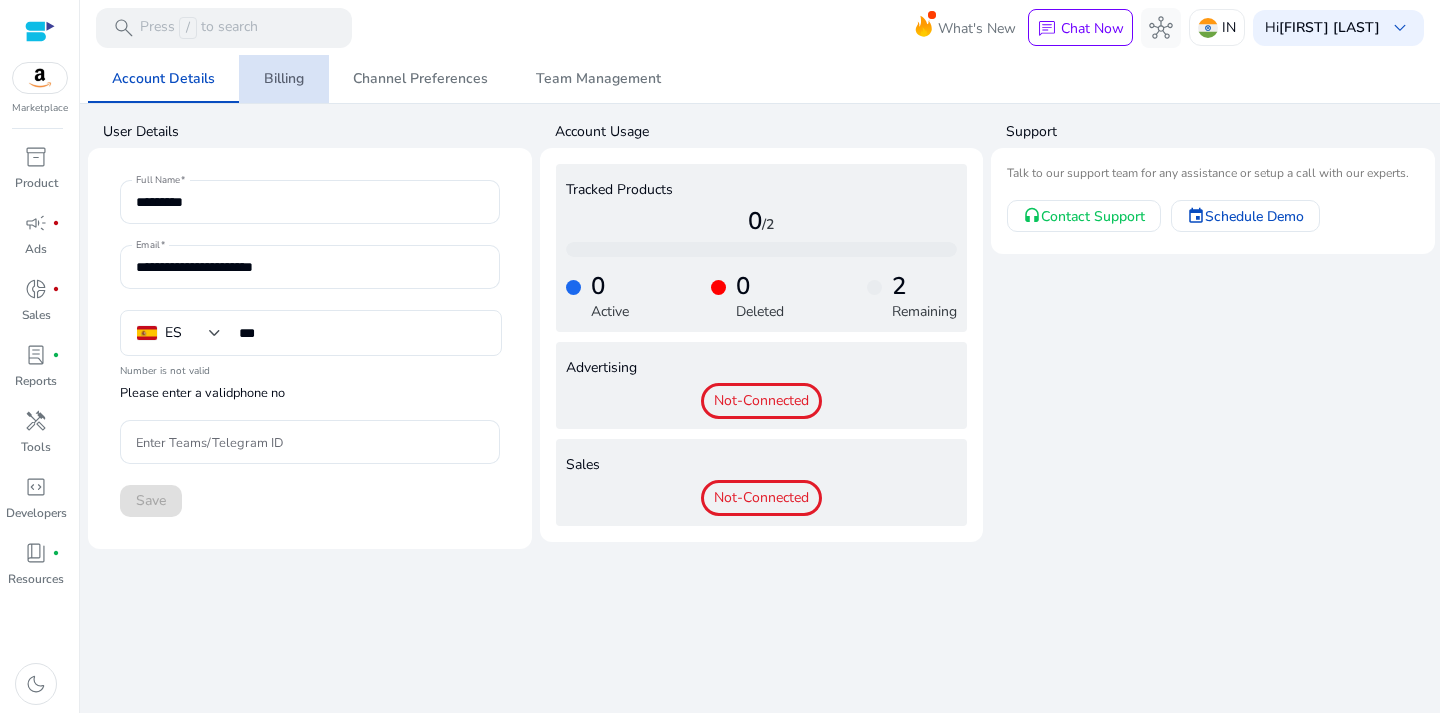 click on "Billing" at bounding box center [284, 79] 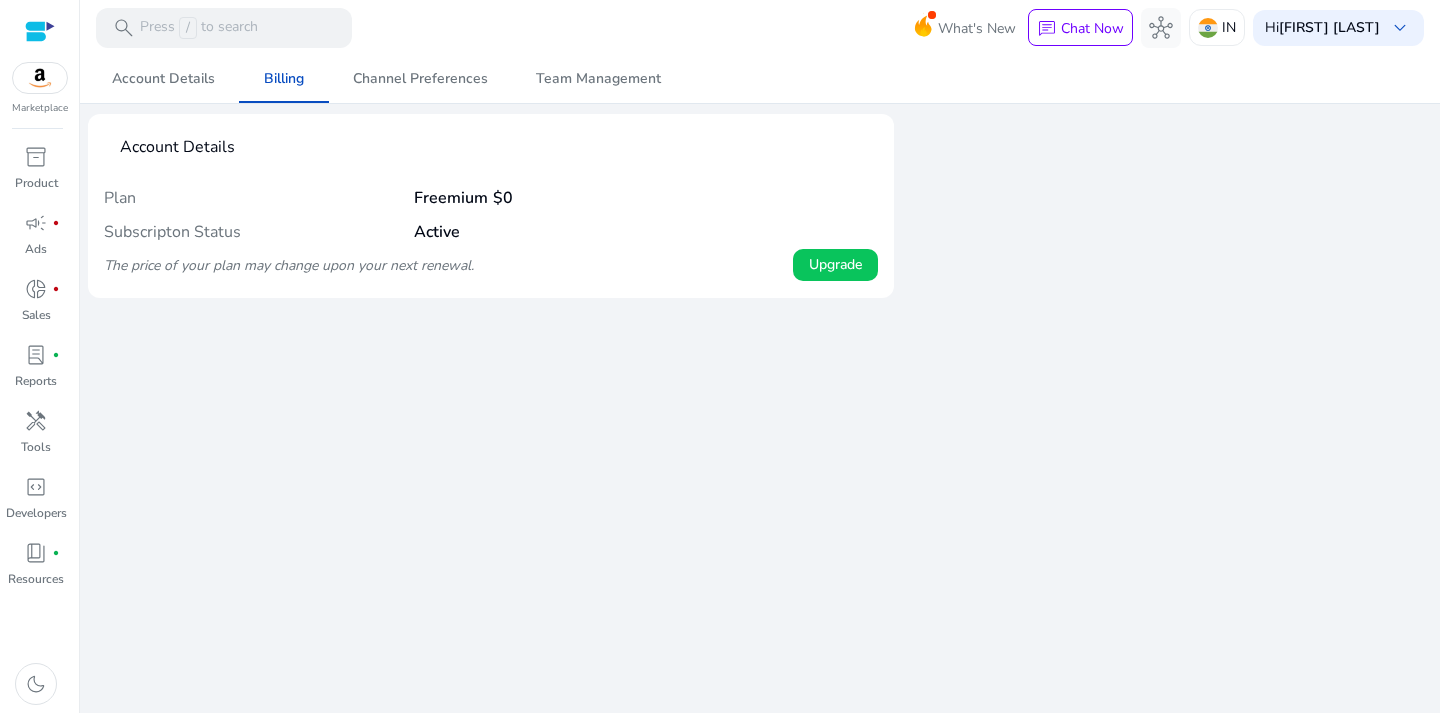drag, startPoint x: 114, startPoint y: 152, endPoint x: 246, endPoint y: 151, distance: 132.00378 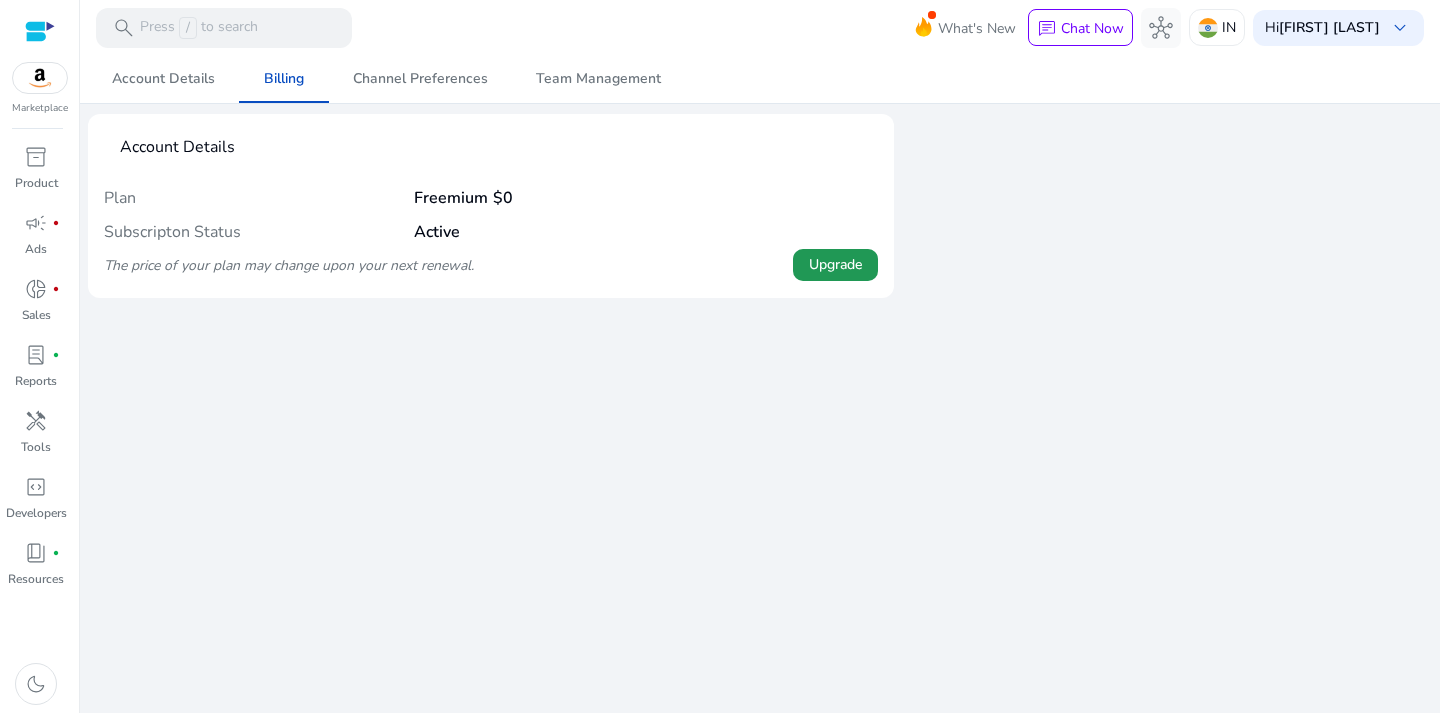 click 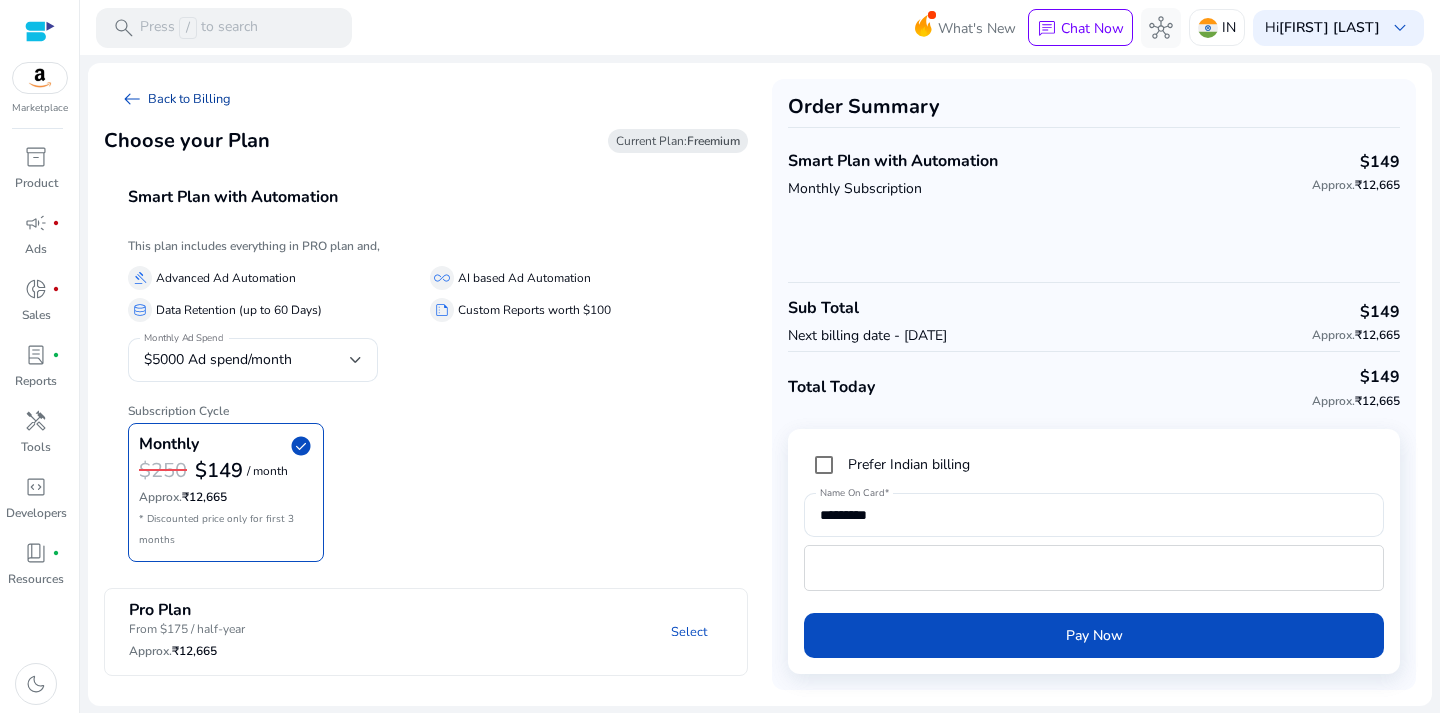 click on "arrow_left_alt   Back to Billing" 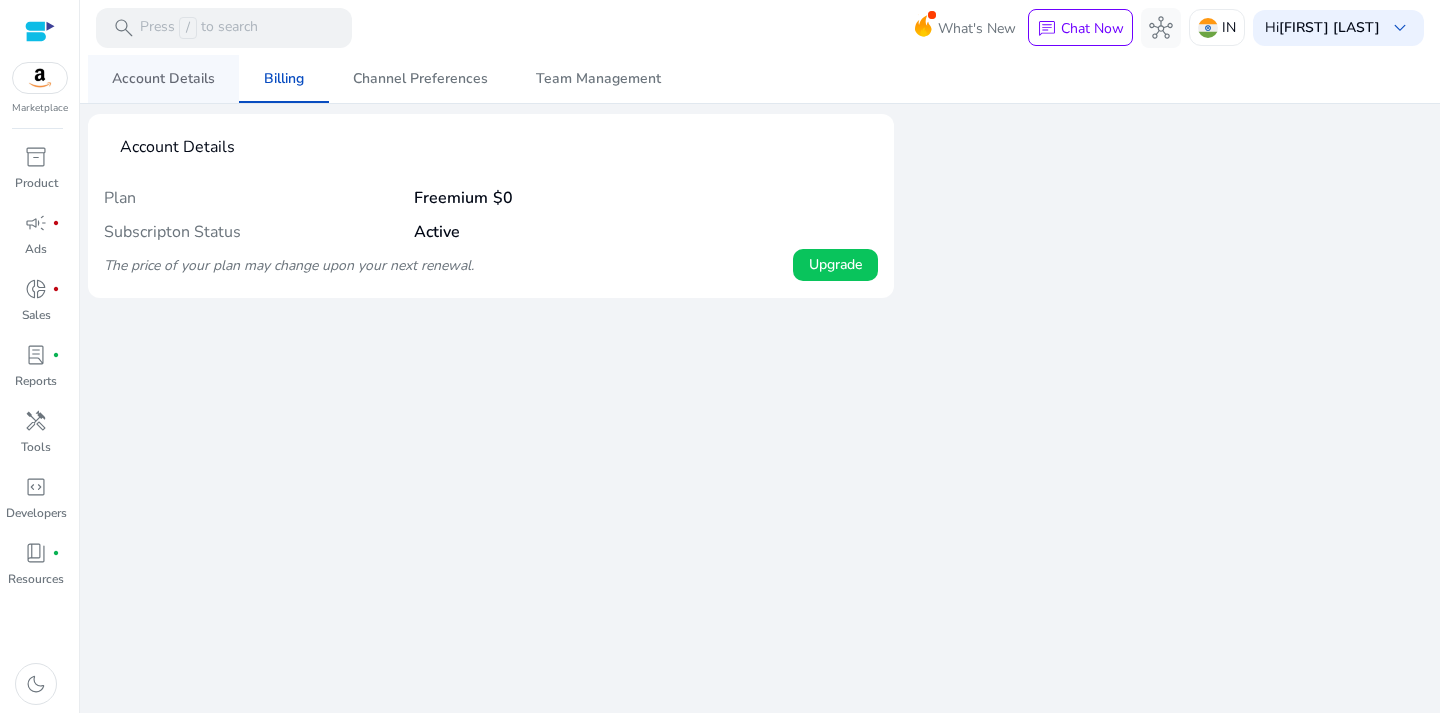 click on "Account Details" at bounding box center (163, 79) 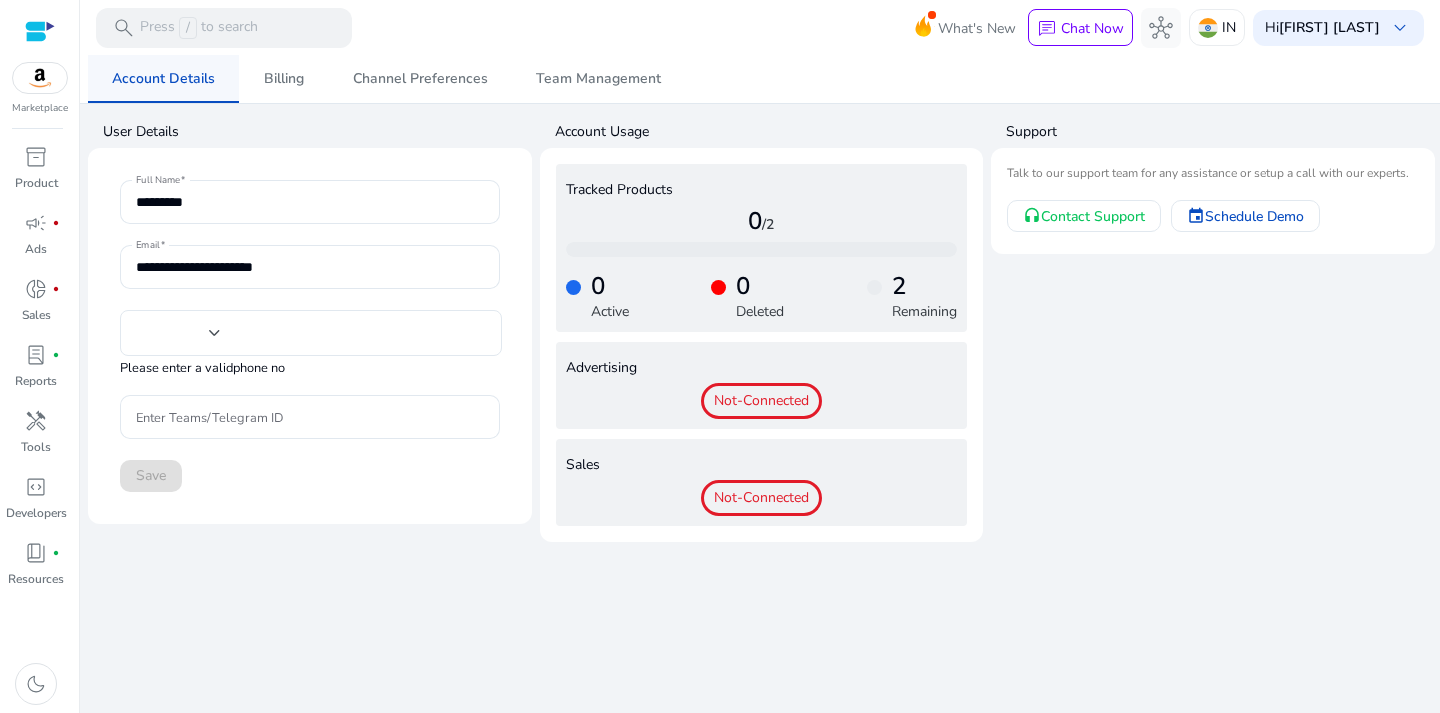 type on "***" 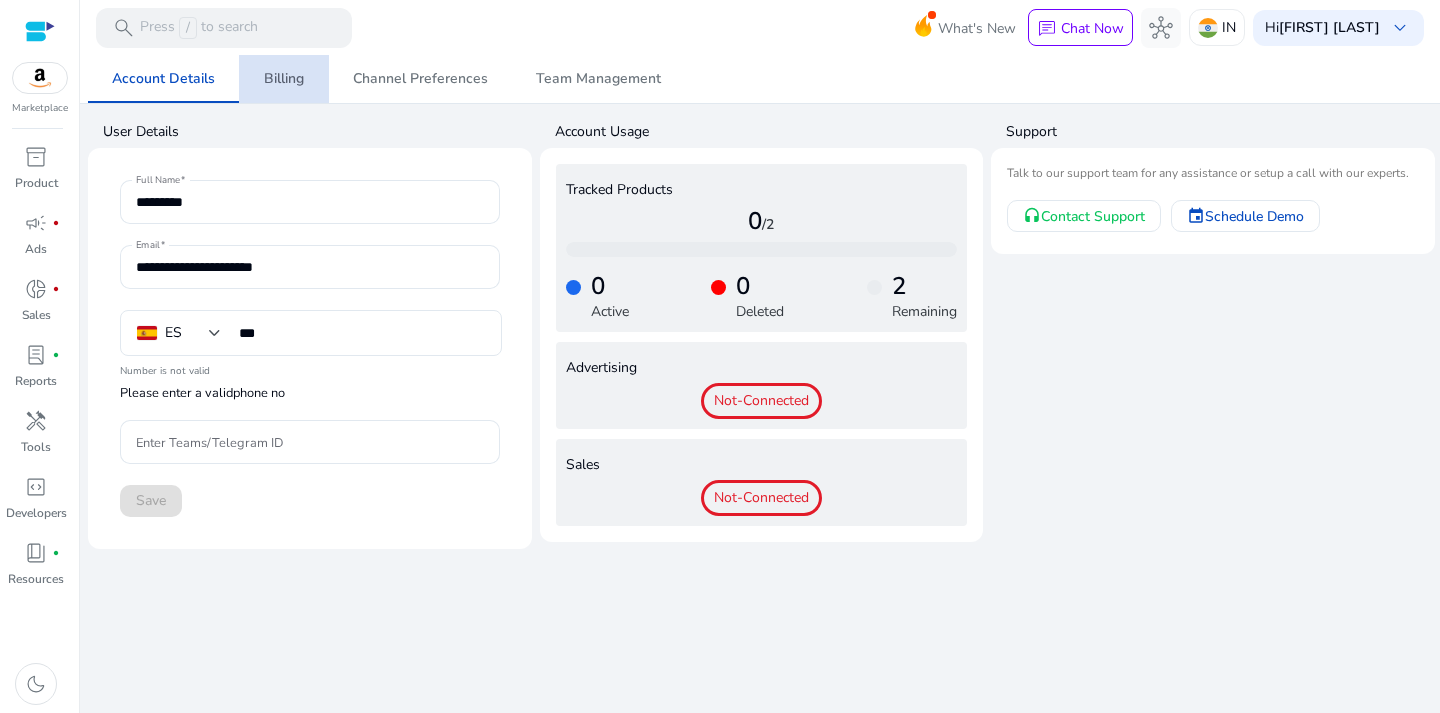 click on "Billing" at bounding box center [284, 79] 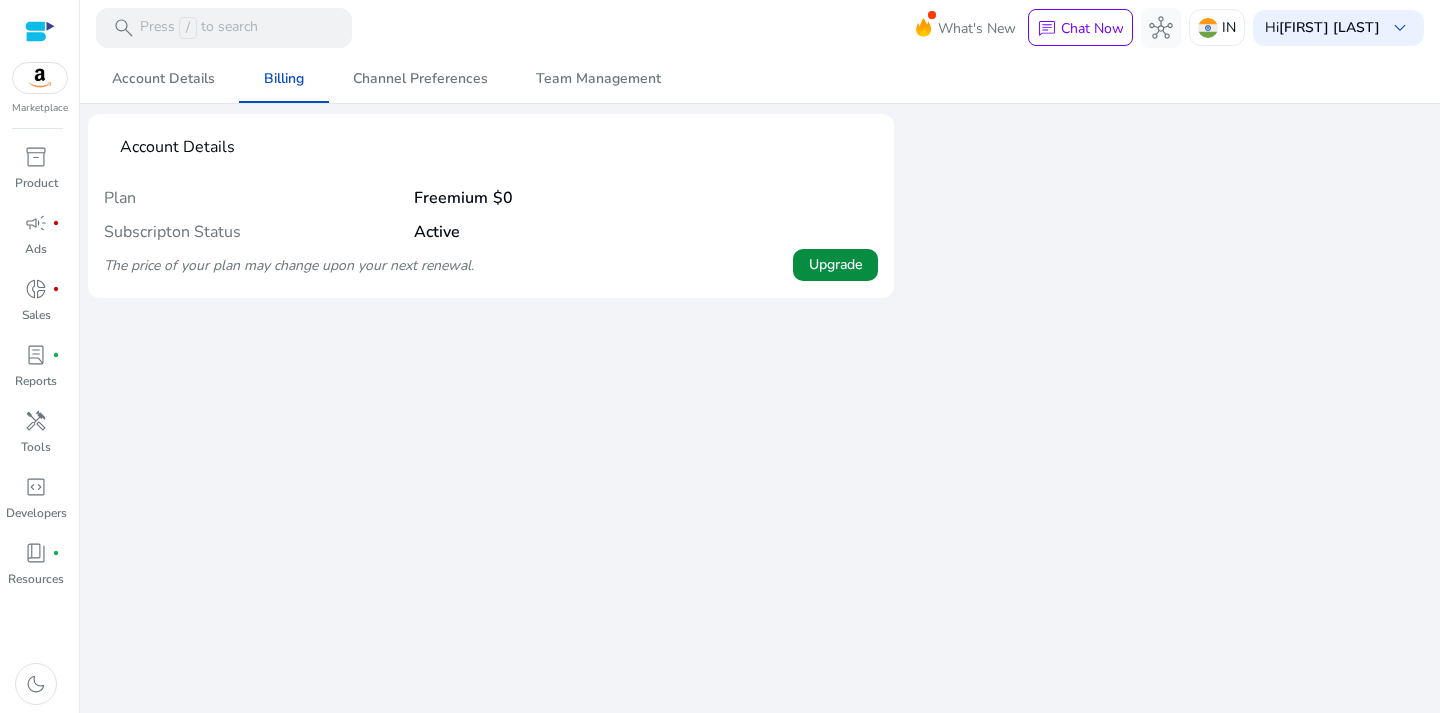click 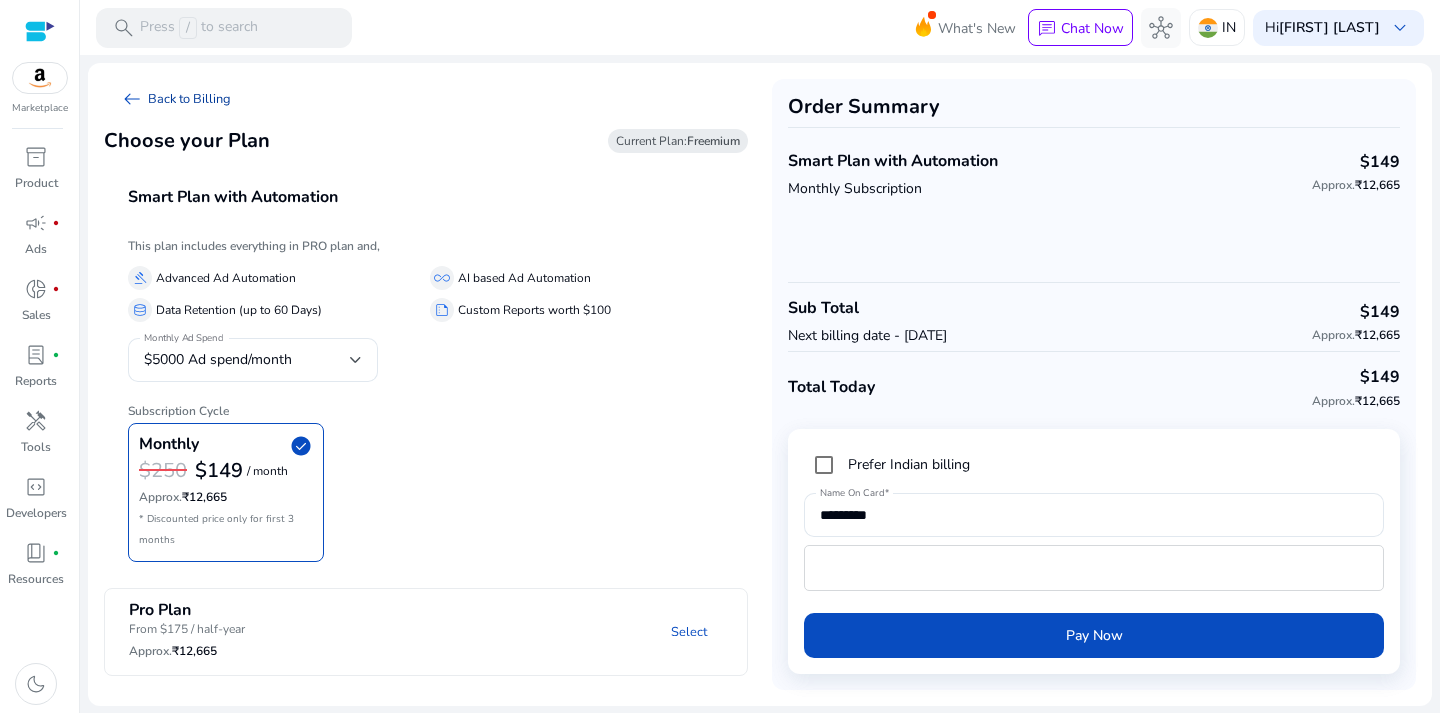 click on "arrow_left_alt" 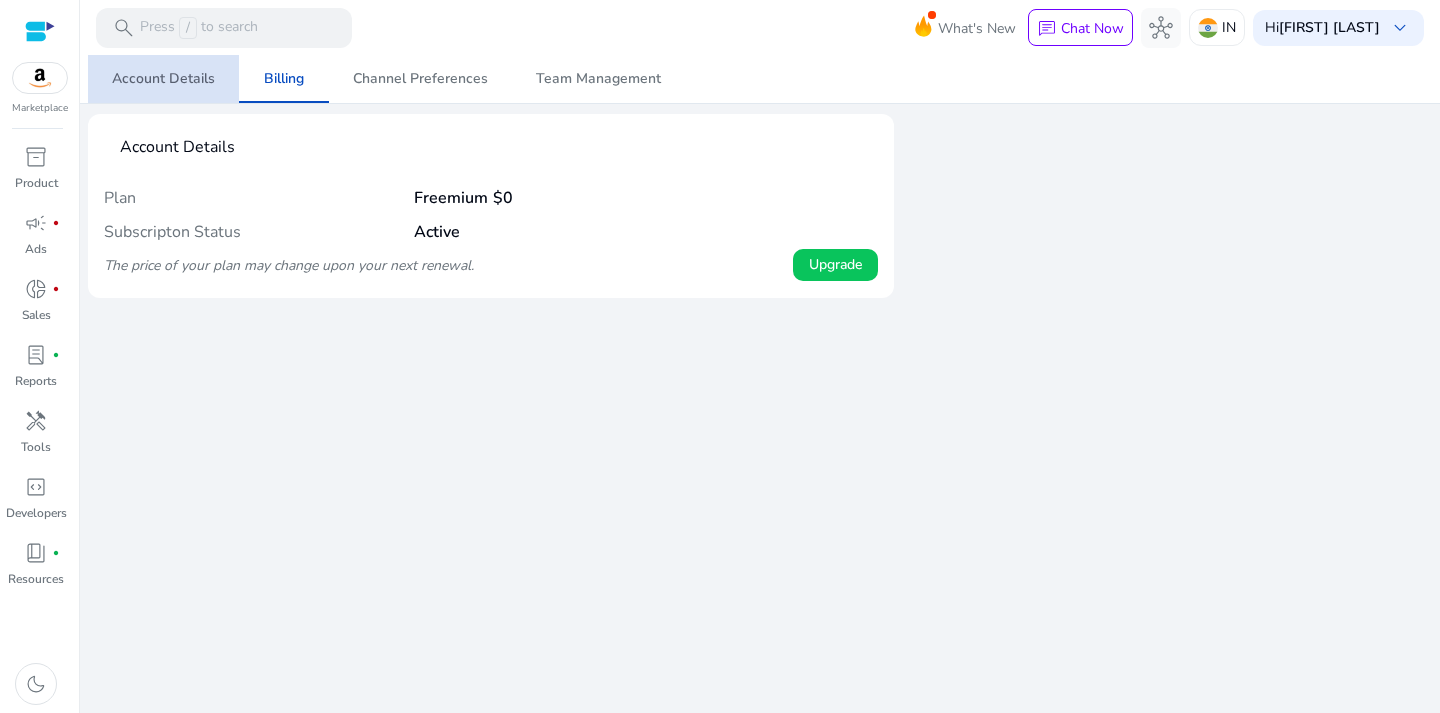 click on "Account Details" at bounding box center [163, 79] 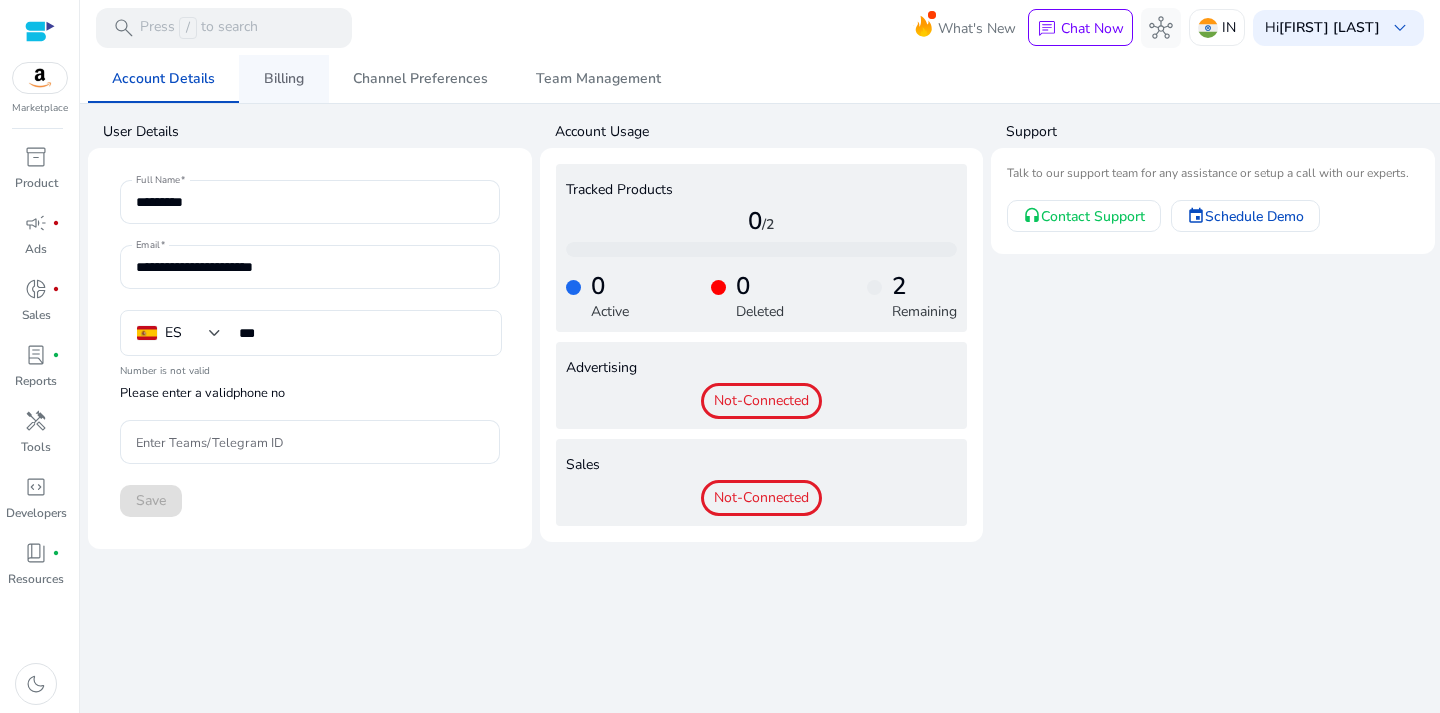 click on "Billing" at bounding box center (284, 79) 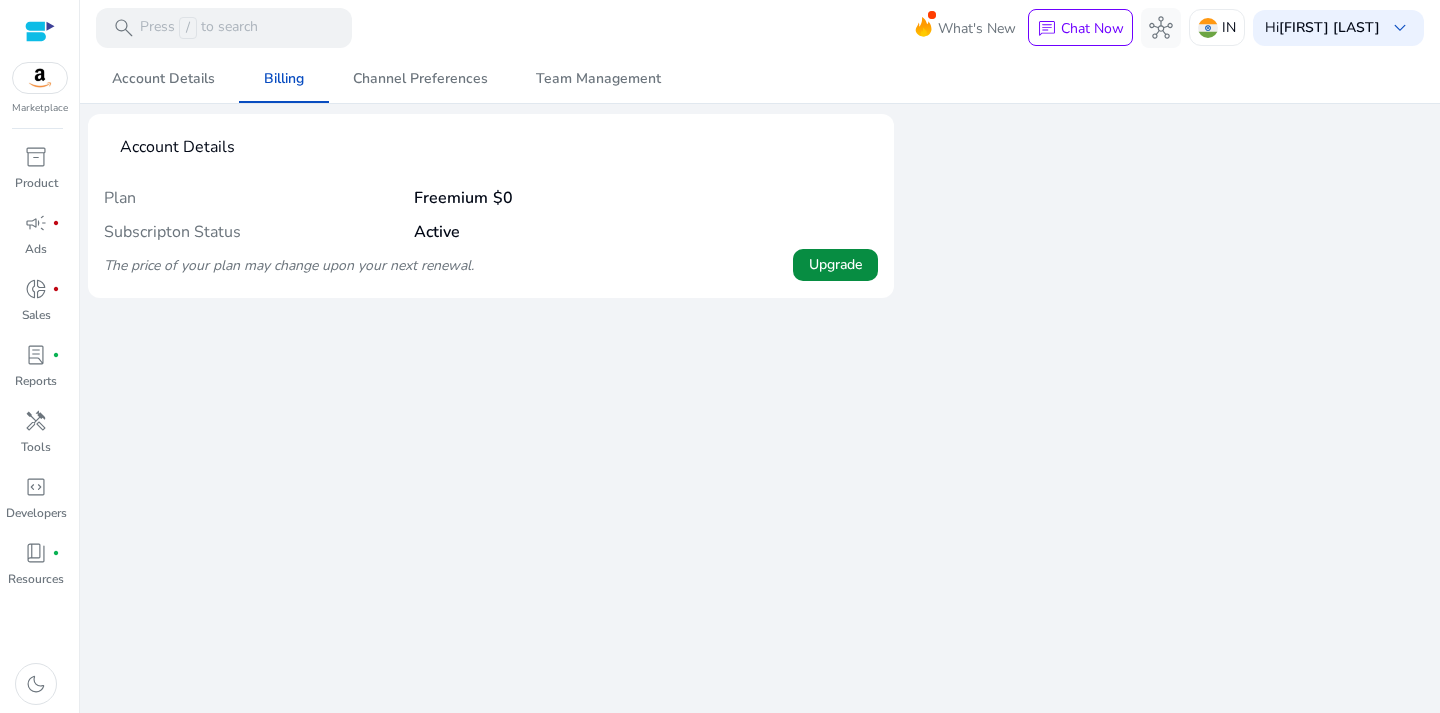 click 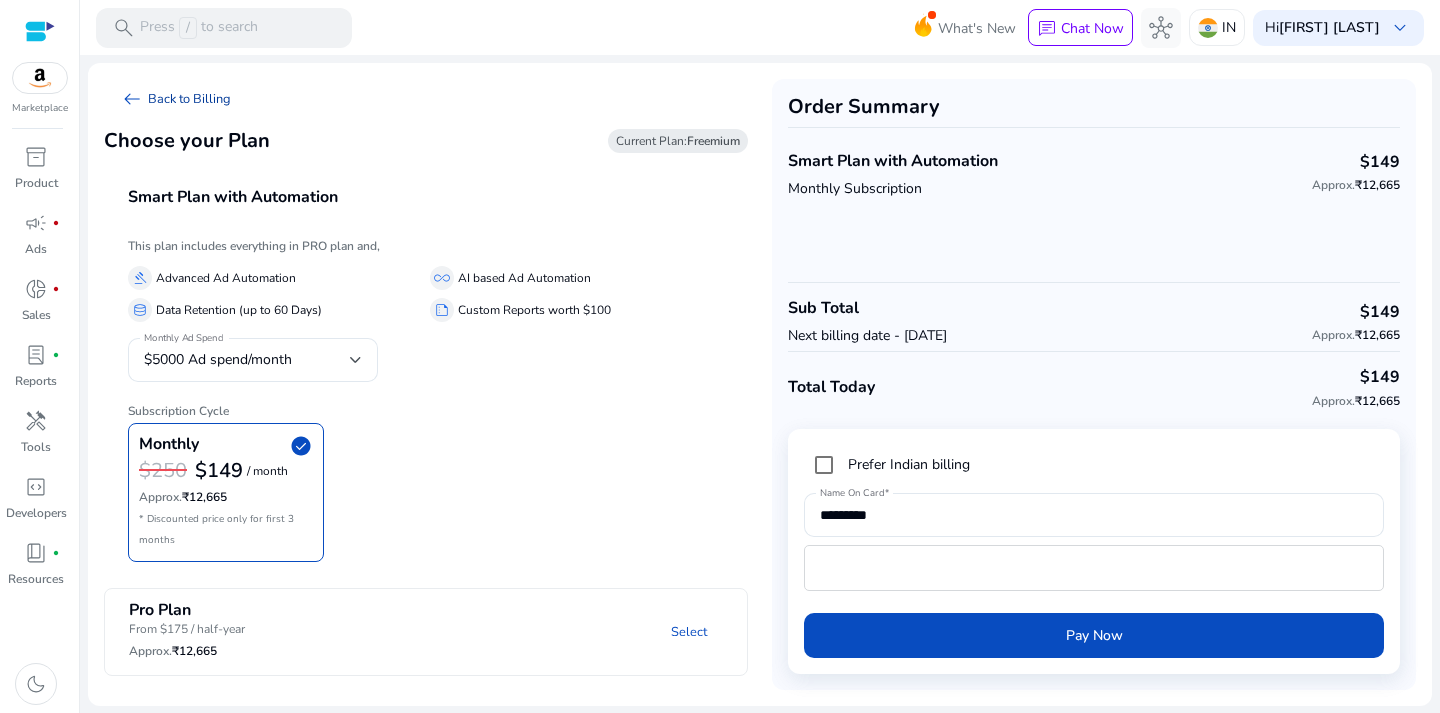 click on "arrow_left_alt" 